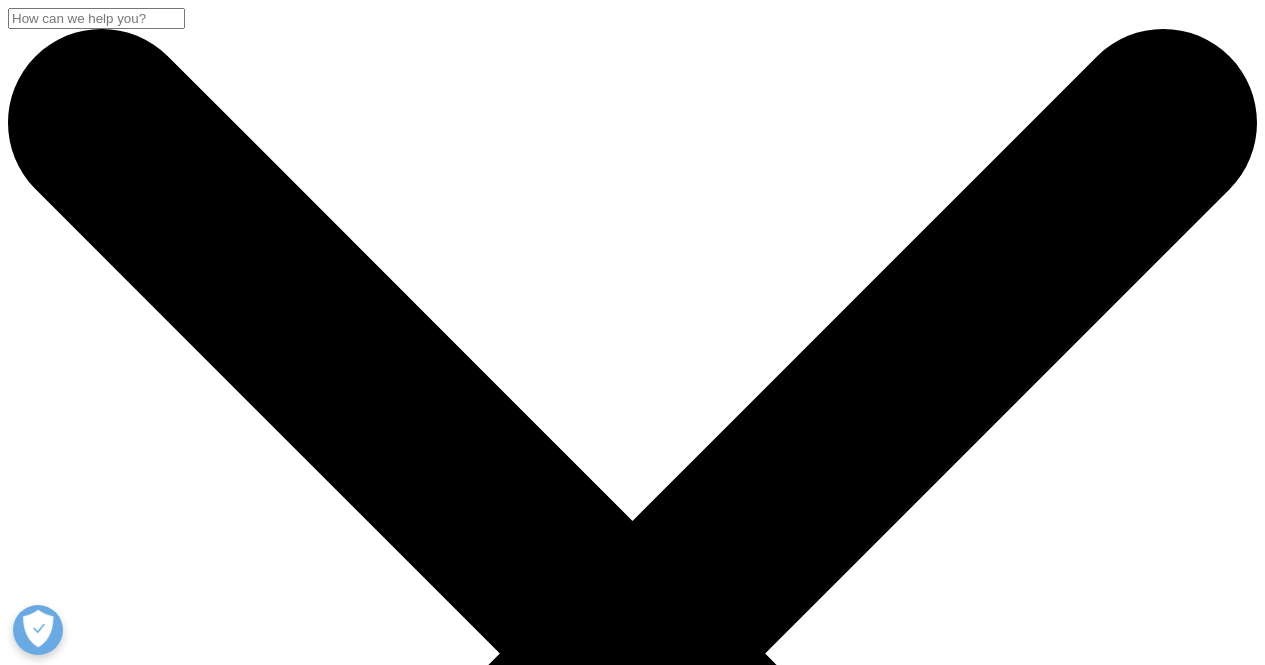 scroll, scrollTop: 0, scrollLeft: 0, axis: both 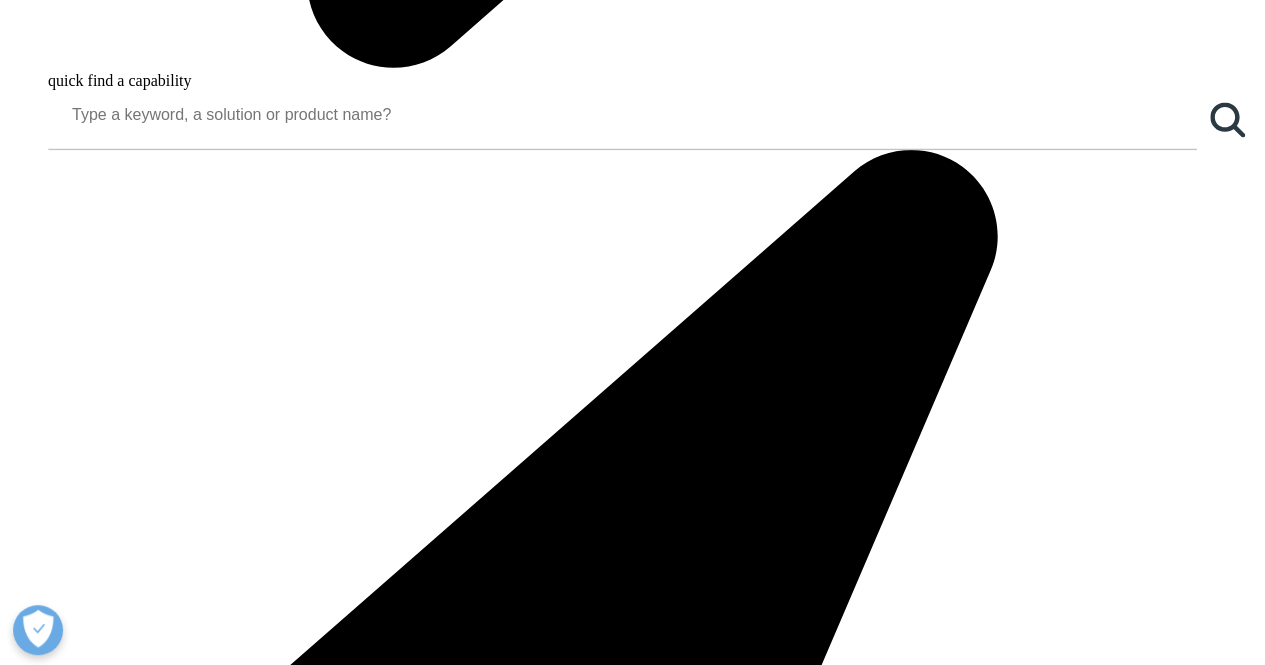click on "SEE HOW IT WORKS" at bounding box center (83, 20214) 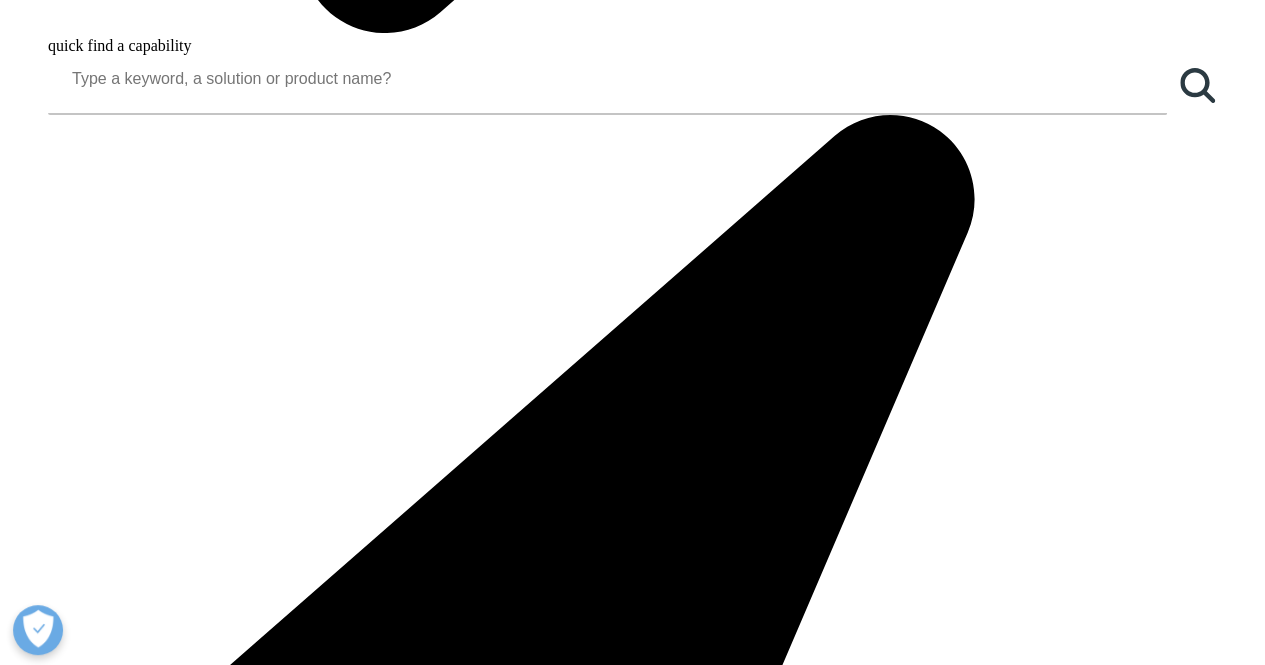 click at bounding box center (632, 29837) 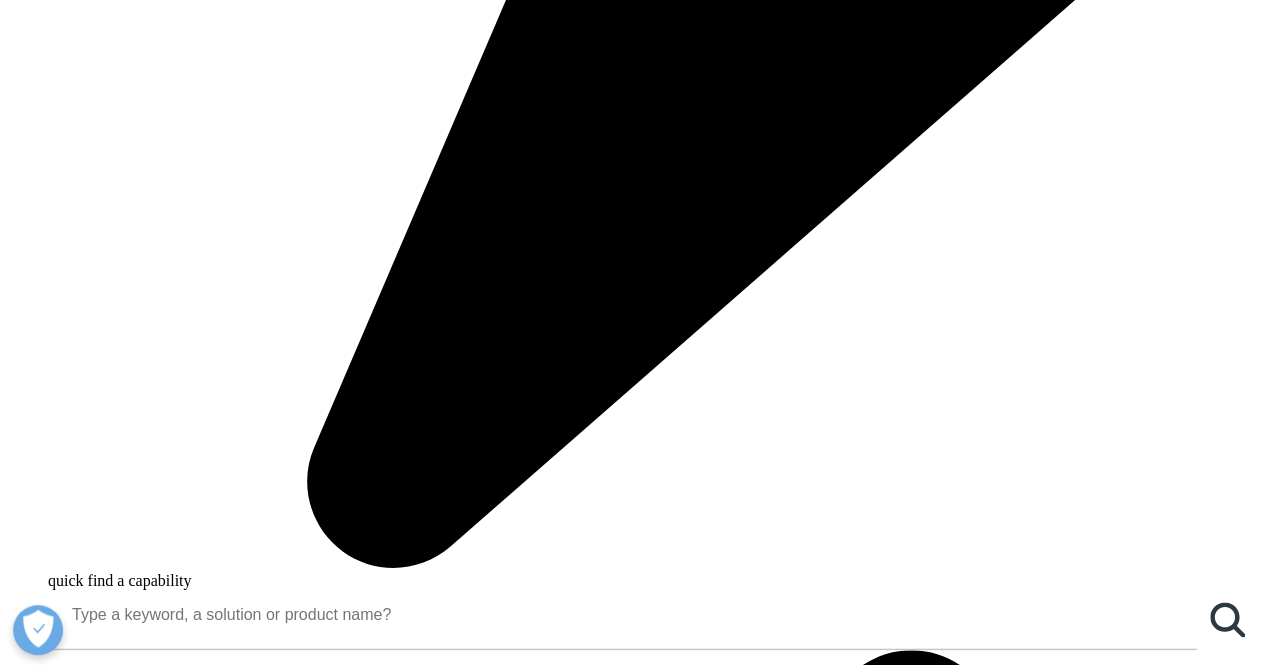 click on "Health Data Catalog" at bounding box center [113, 22697] 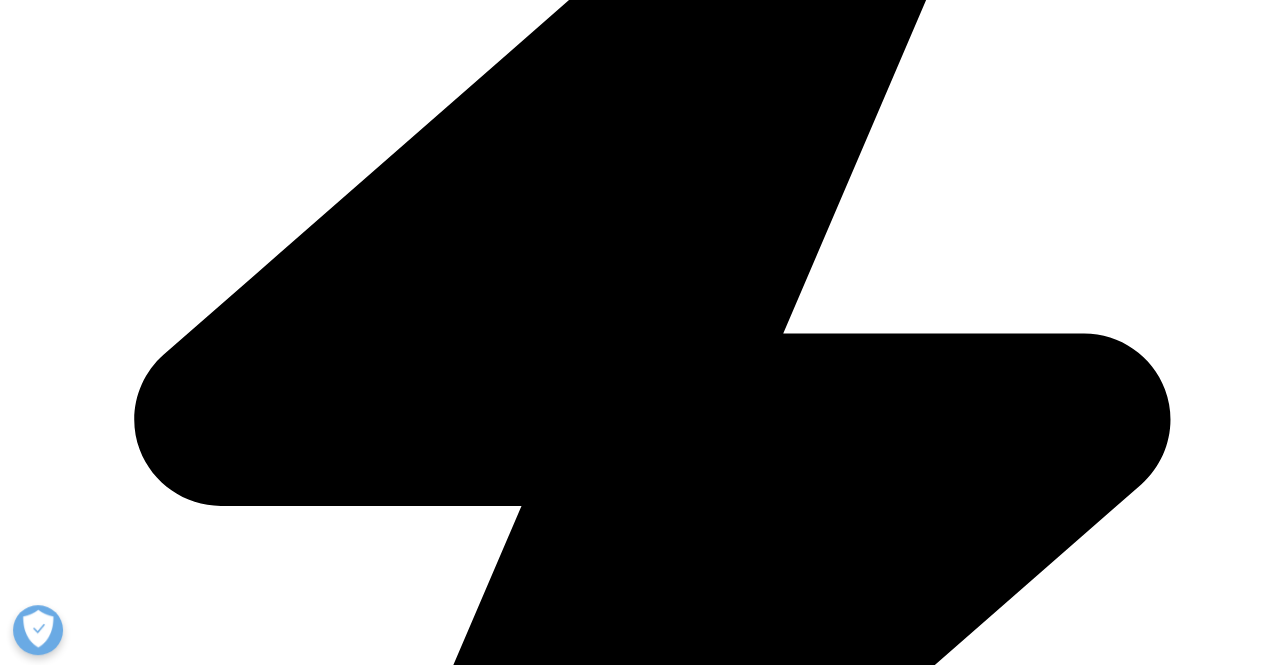 scroll, scrollTop: 2222, scrollLeft: 0, axis: vertical 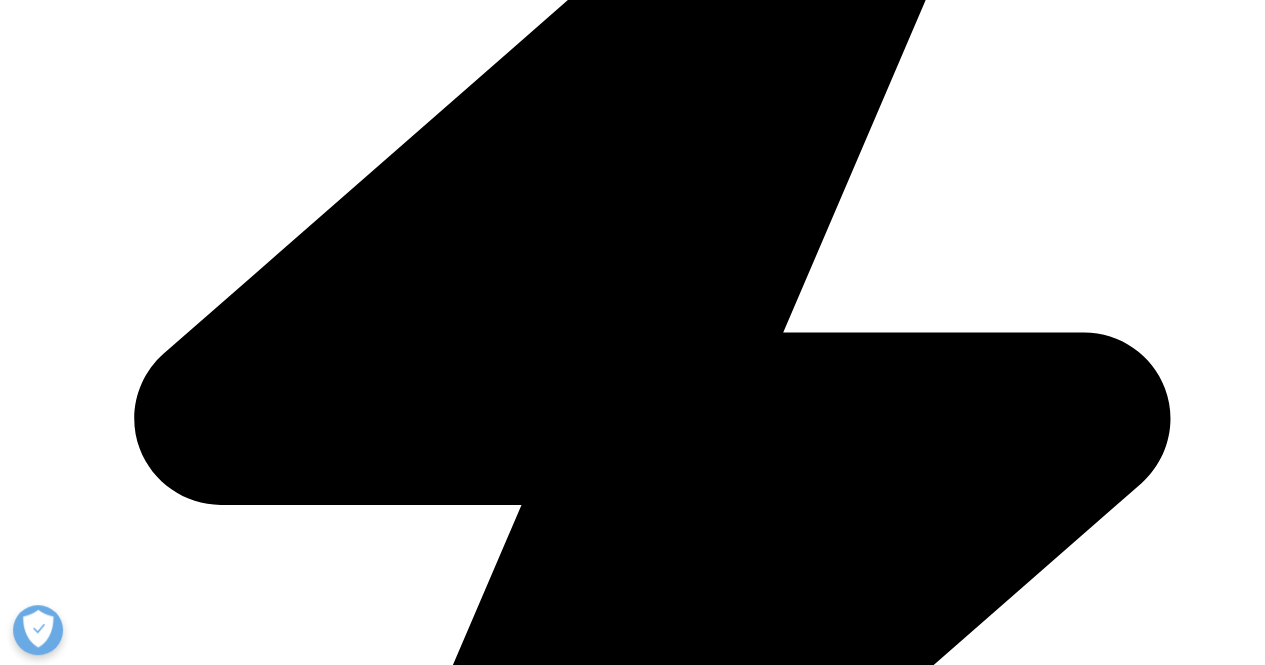click on "Newsletter" at bounding box center [82, 27679] 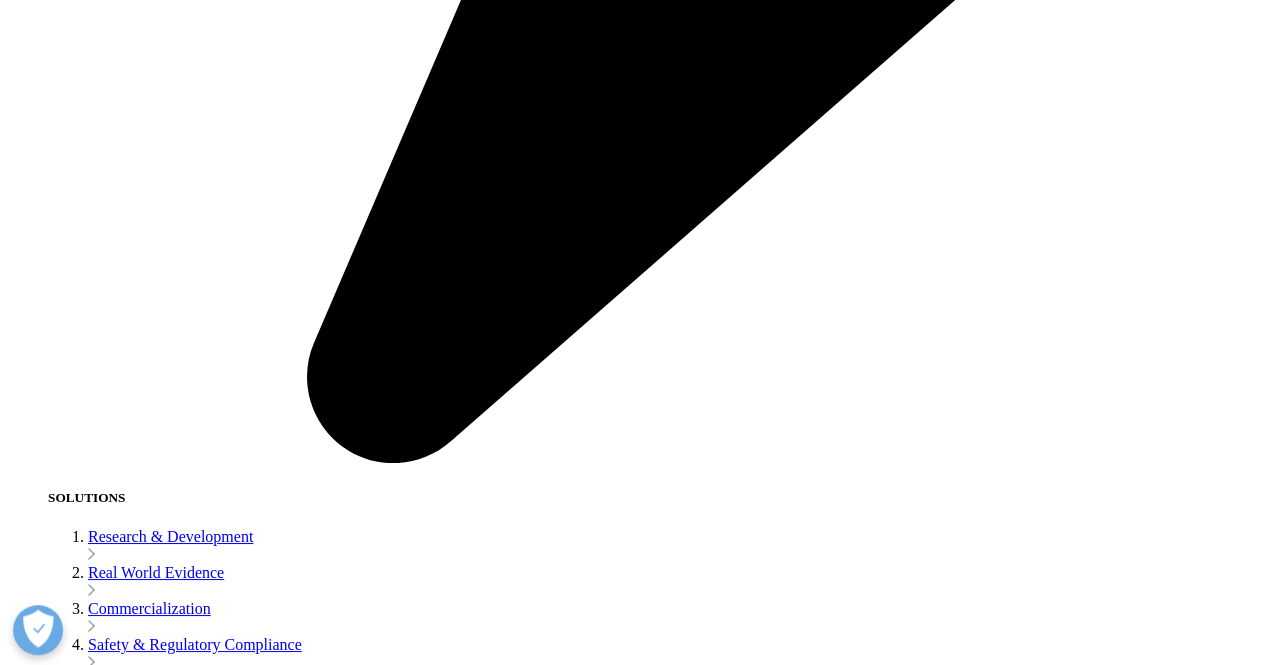 click on "Generate Insights" at bounding box center (104, 28951) 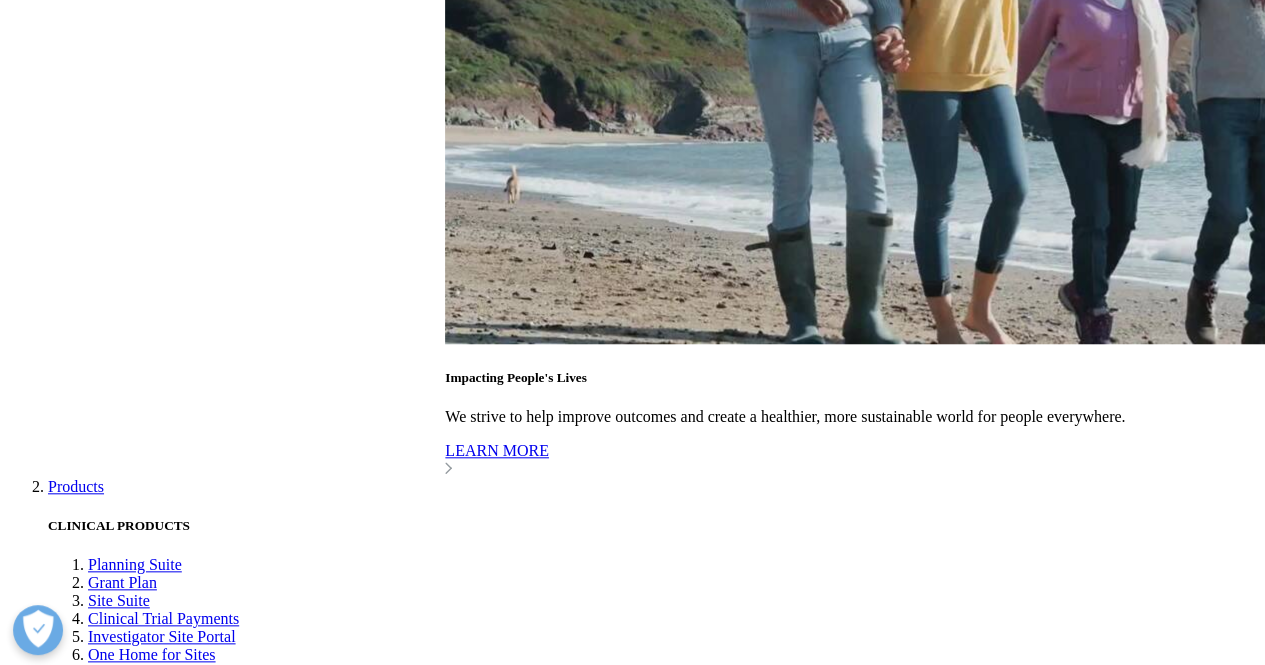 scroll, scrollTop: 4514, scrollLeft: 0, axis: vertical 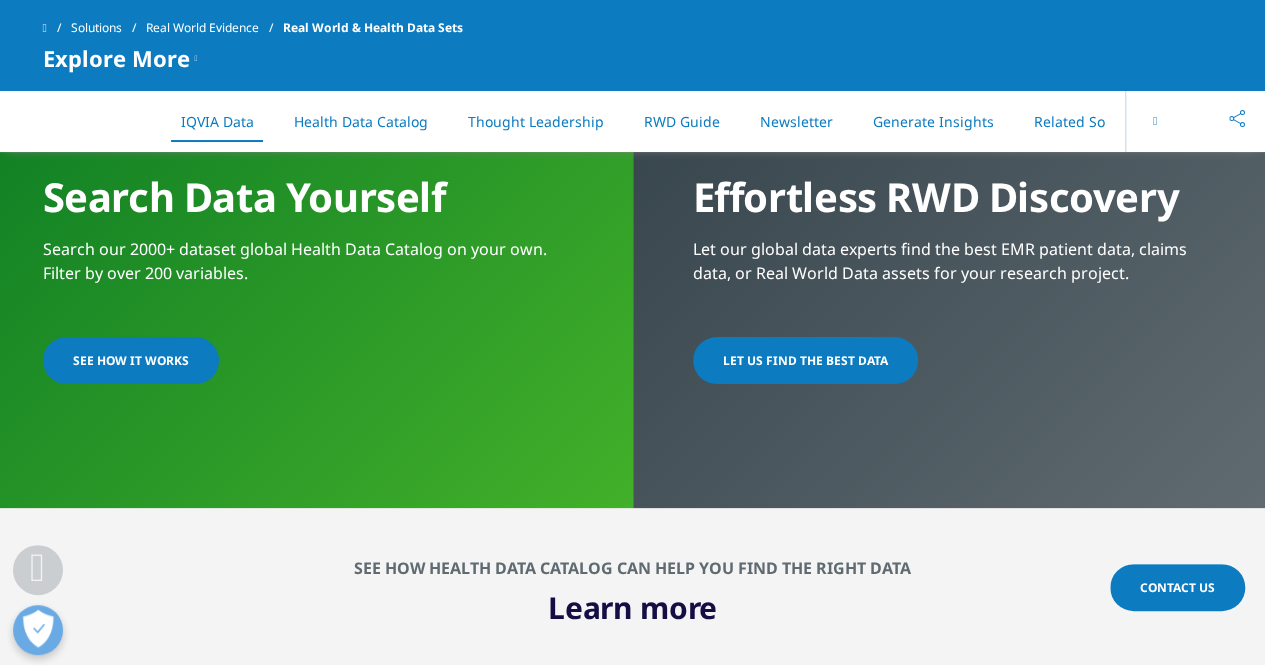 click on "Real World Evidence" at bounding box center (214, 28) 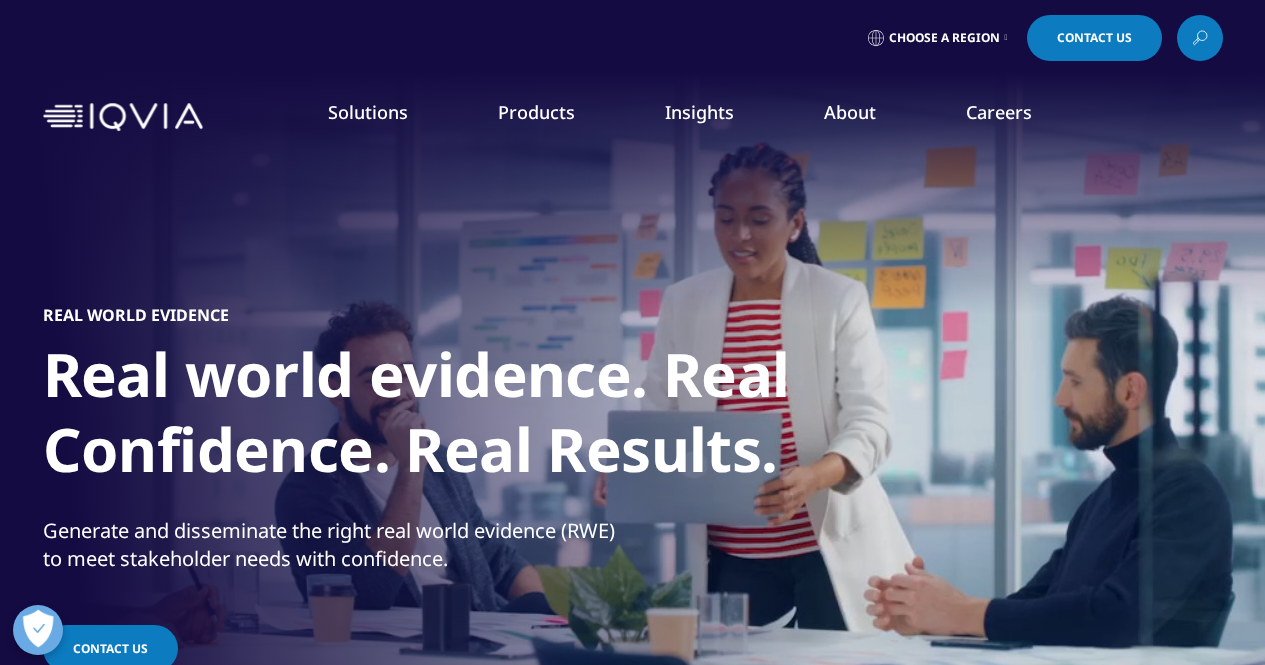 scroll, scrollTop: 0, scrollLeft: 0, axis: both 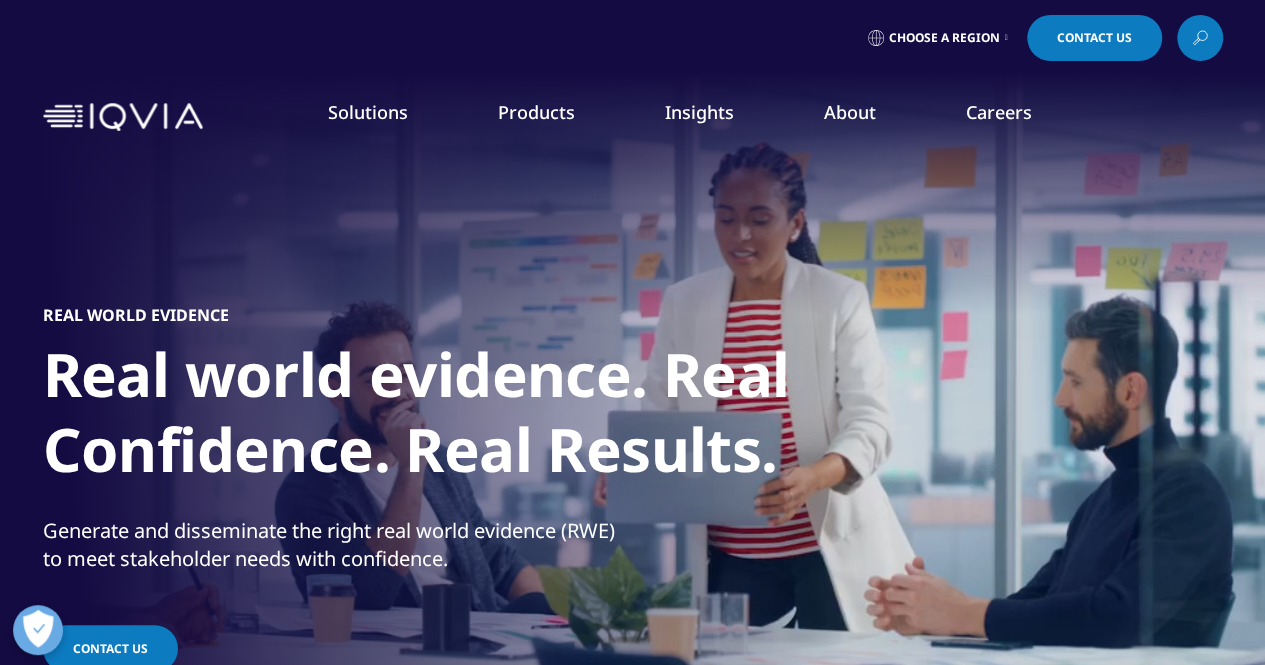 drag, startPoint x: 0, startPoint y: 0, endPoint x: 168, endPoint y: 120, distance: 206.45581 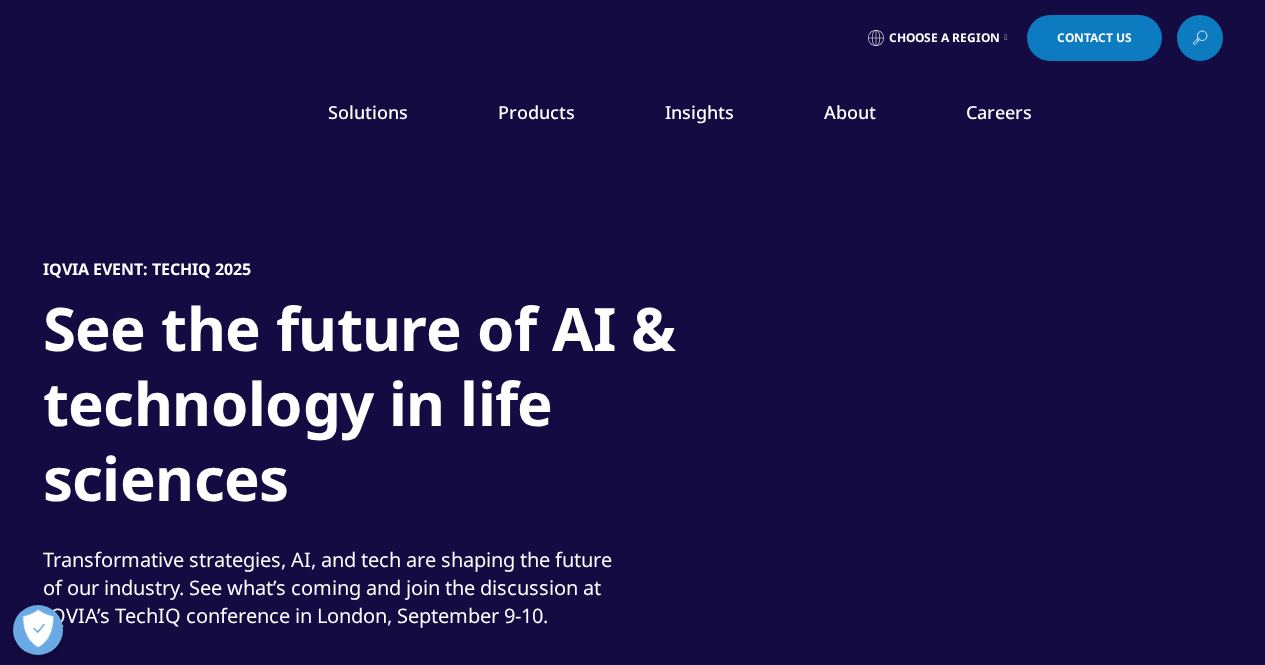 scroll, scrollTop: 0, scrollLeft: 0, axis: both 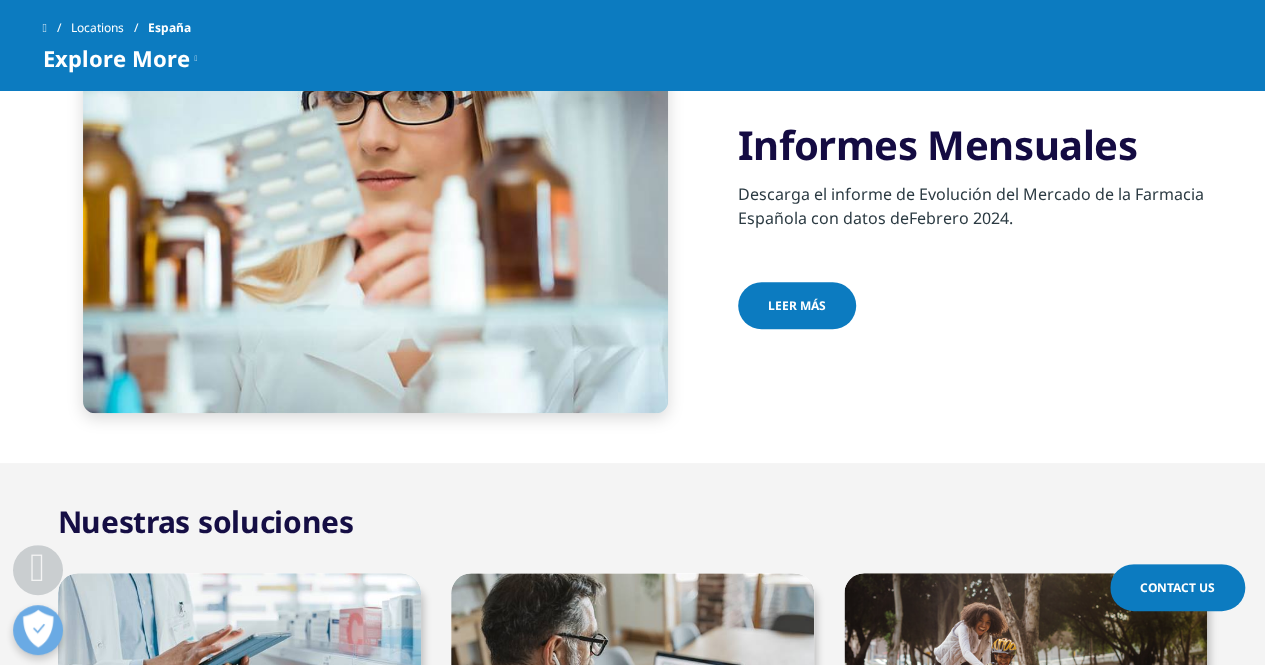 click on "Leer más" at bounding box center [797, 305] 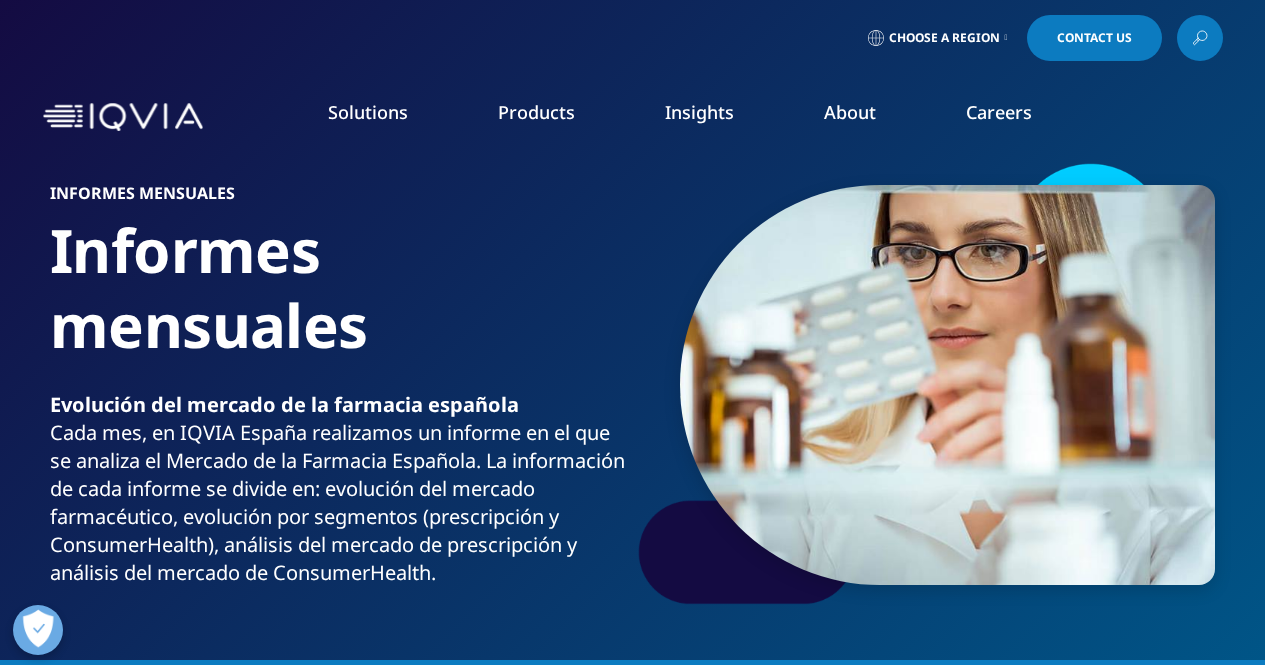 scroll, scrollTop: 0, scrollLeft: 0, axis: both 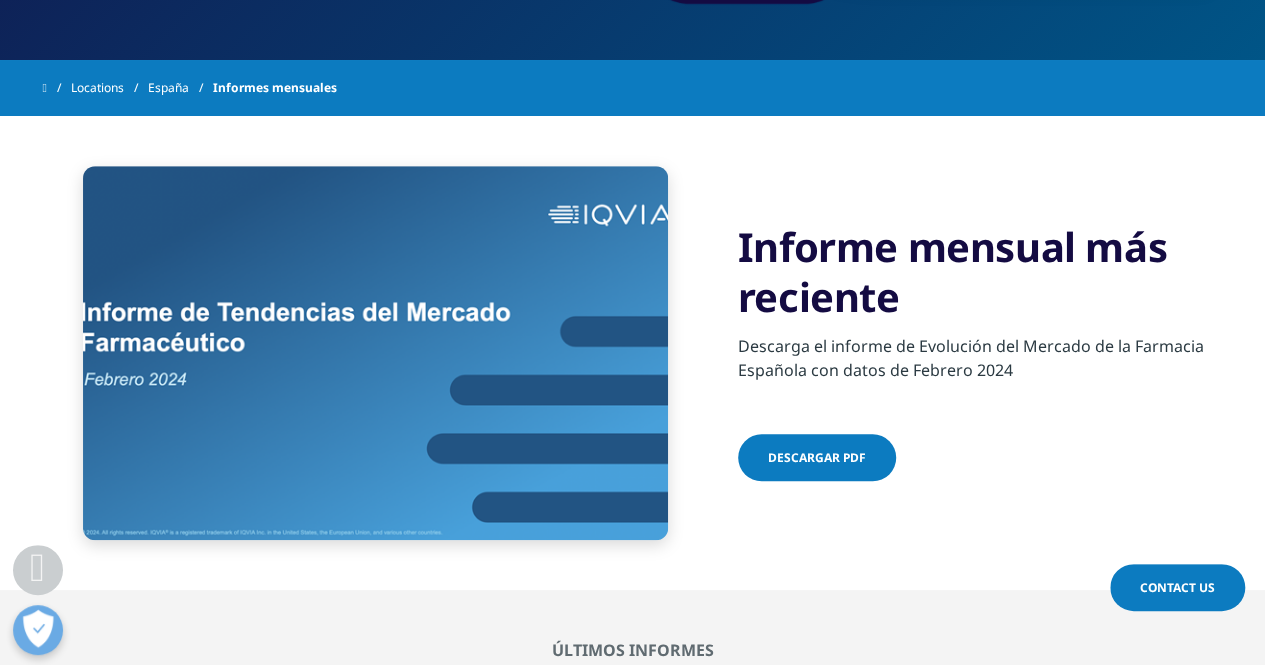 click on "Descargar pdf" at bounding box center (817, 457) 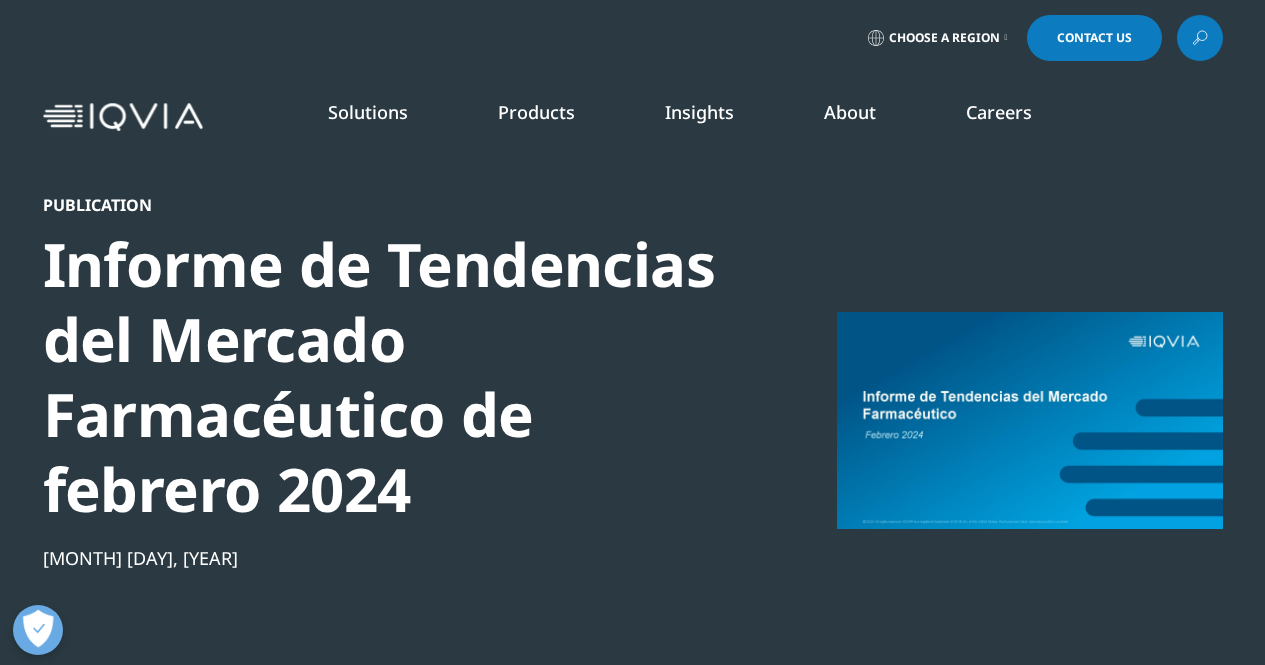 scroll, scrollTop: 0, scrollLeft: 0, axis: both 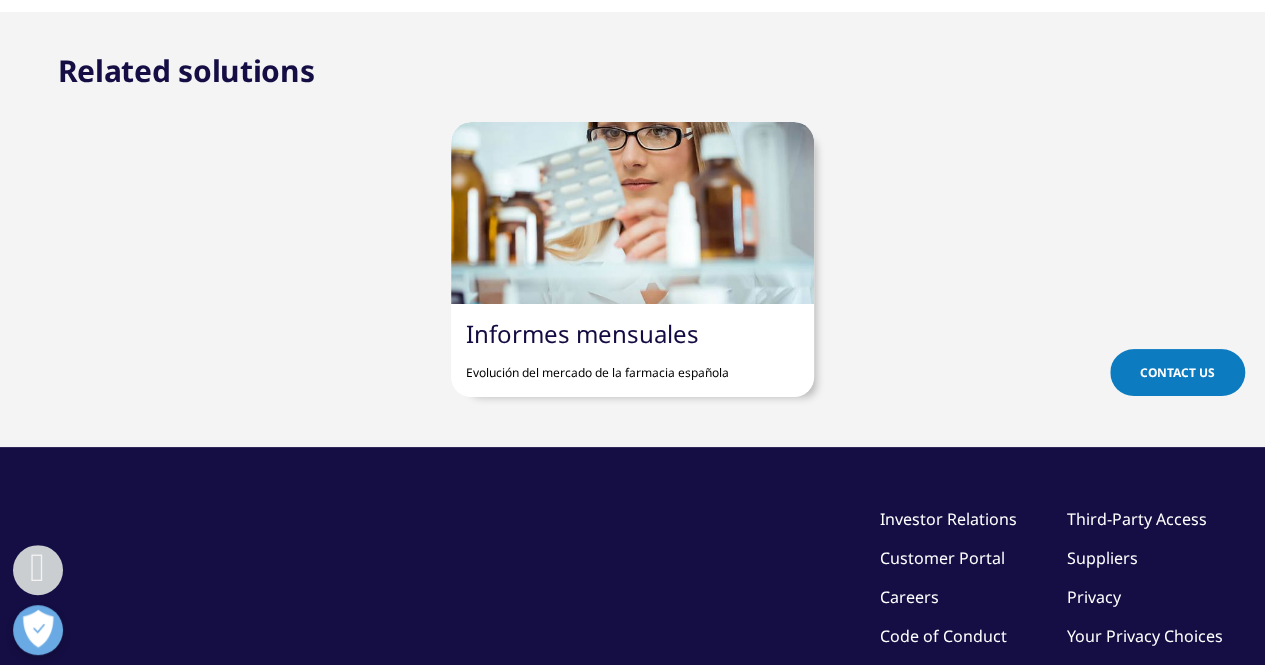 click on "Informes mensuales" at bounding box center (582, 333) 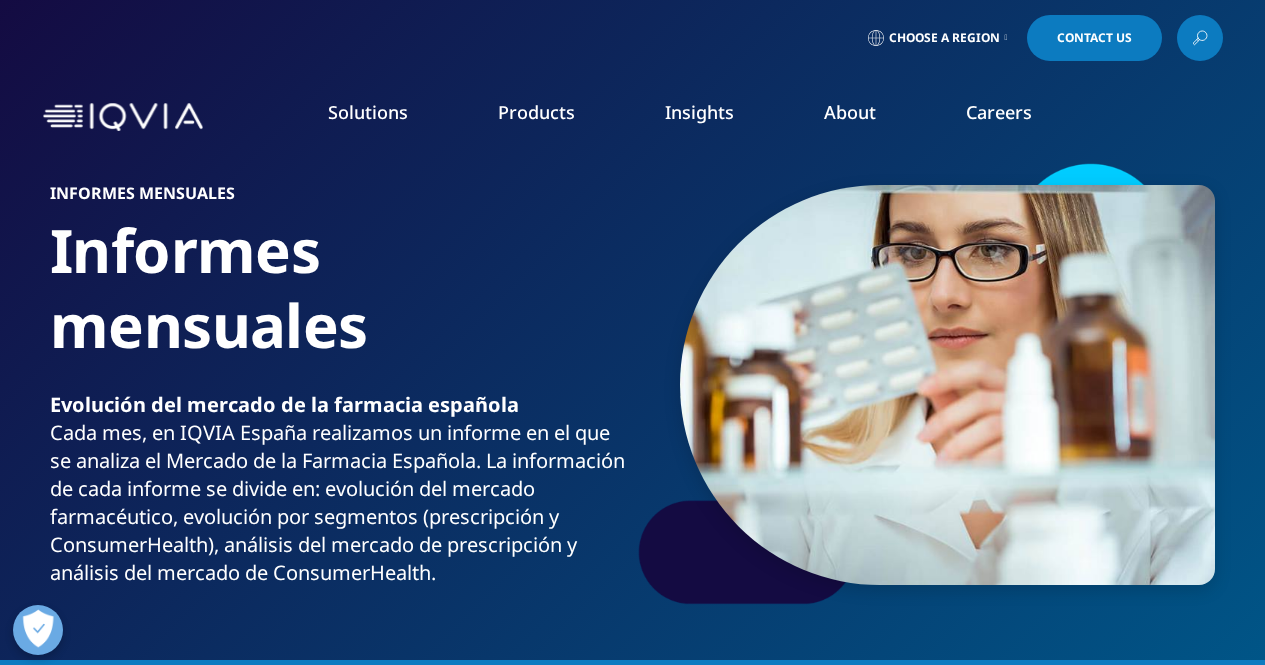 scroll, scrollTop: 0, scrollLeft: 0, axis: both 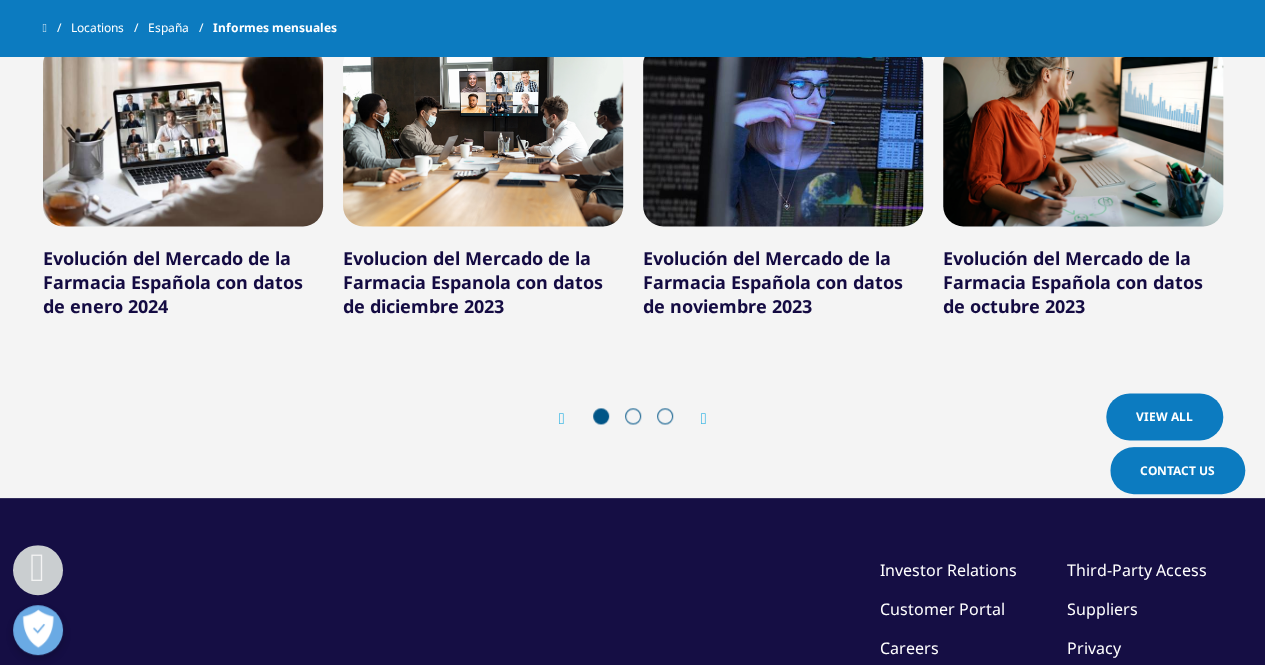 click on "View All" at bounding box center [1164, 416] 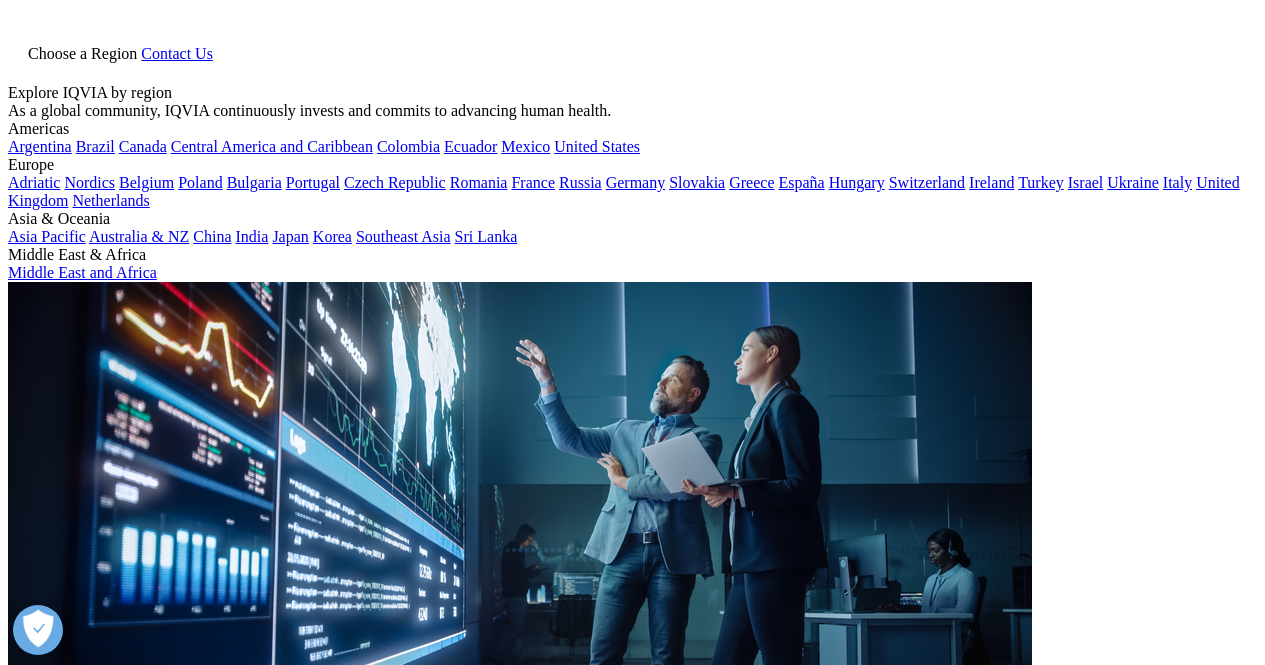 scroll, scrollTop: 0, scrollLeft: 0, axis: both 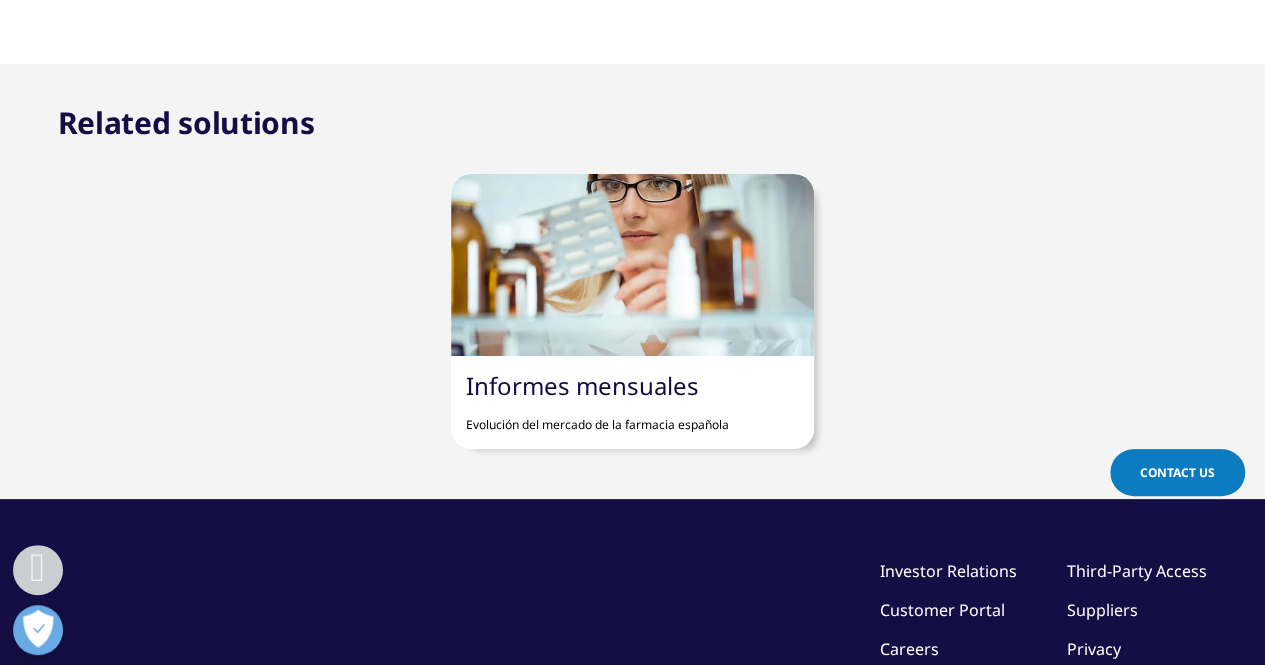 click on "Informes mensuales" at bounding box center [582, 385] 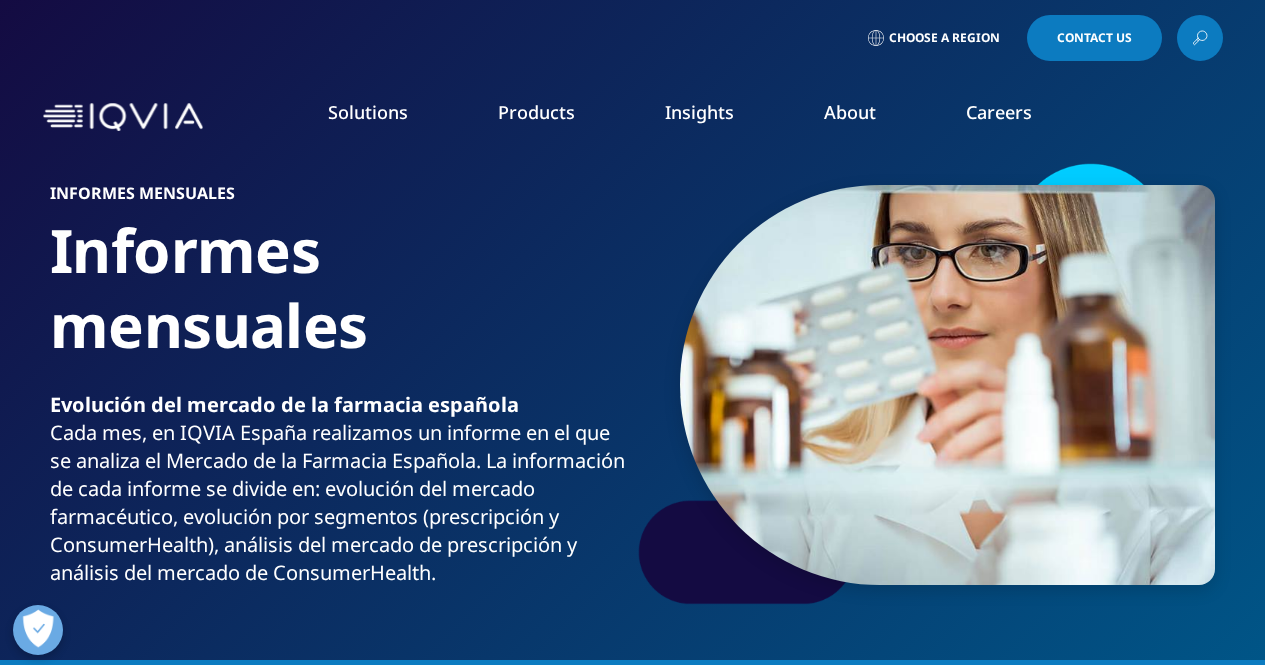 scroll, scrollTop: 0, scrollLeft: 0, axis: both 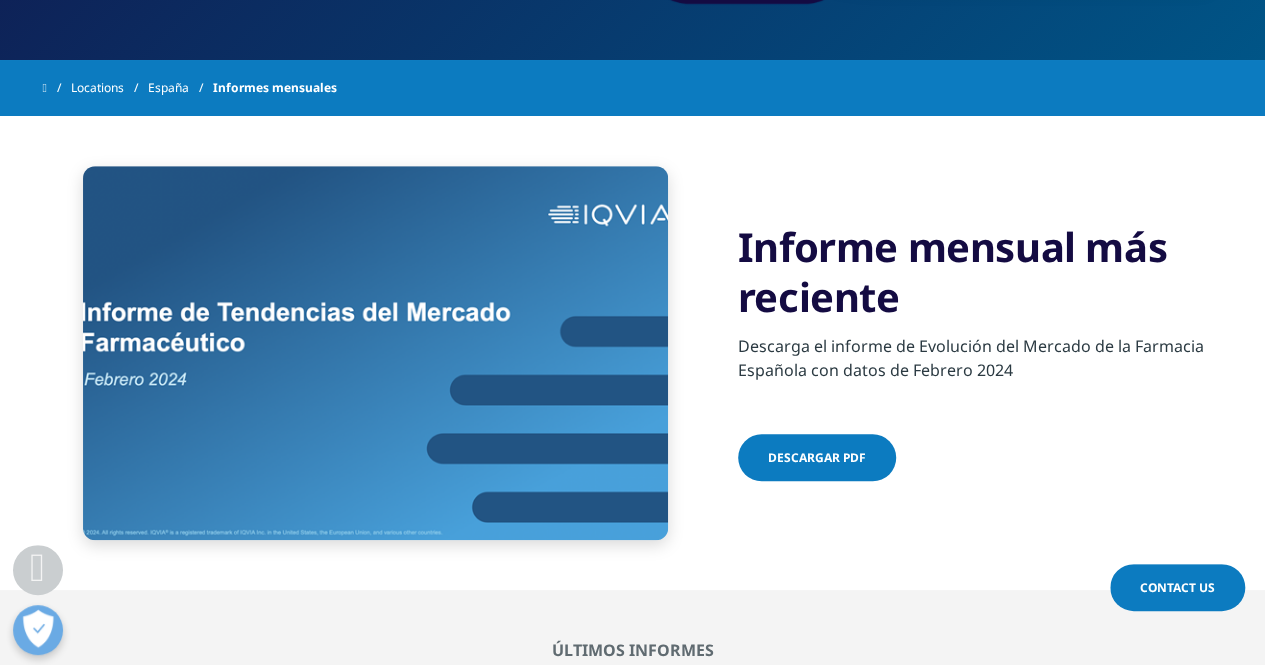 click on "Descargar pdf" at bounding box center [817, 457] 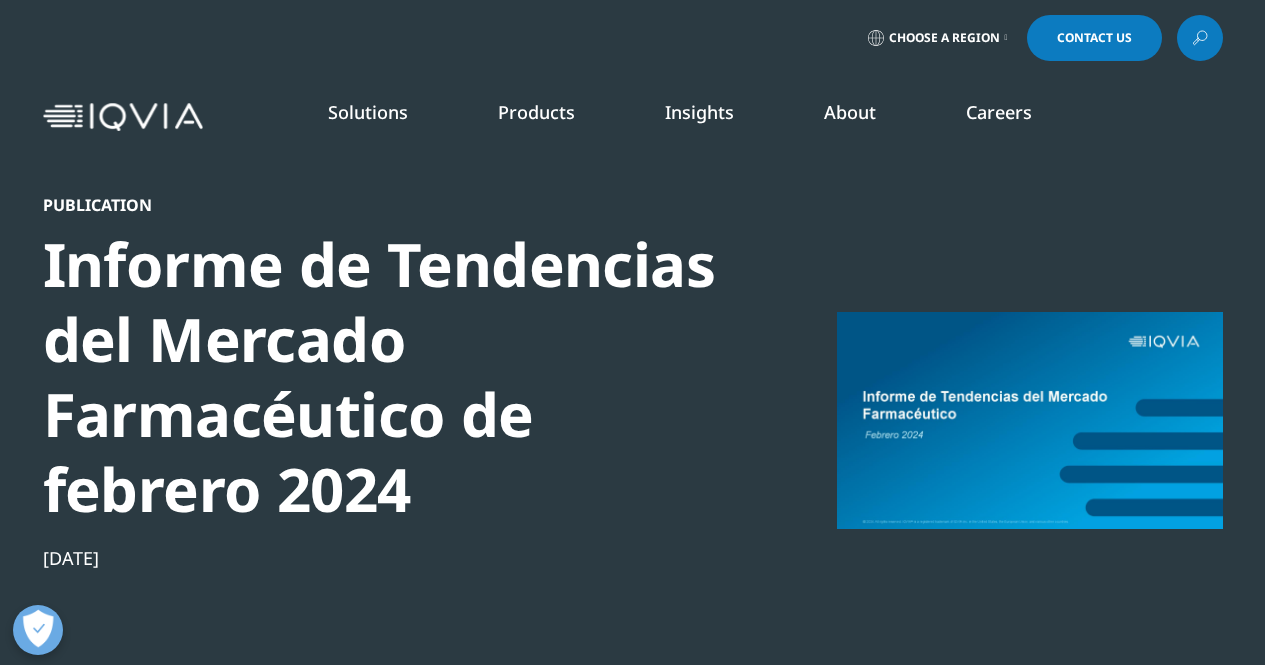 scroll, scrollTop: 230, scrollLeft: 0, axis: vertical 